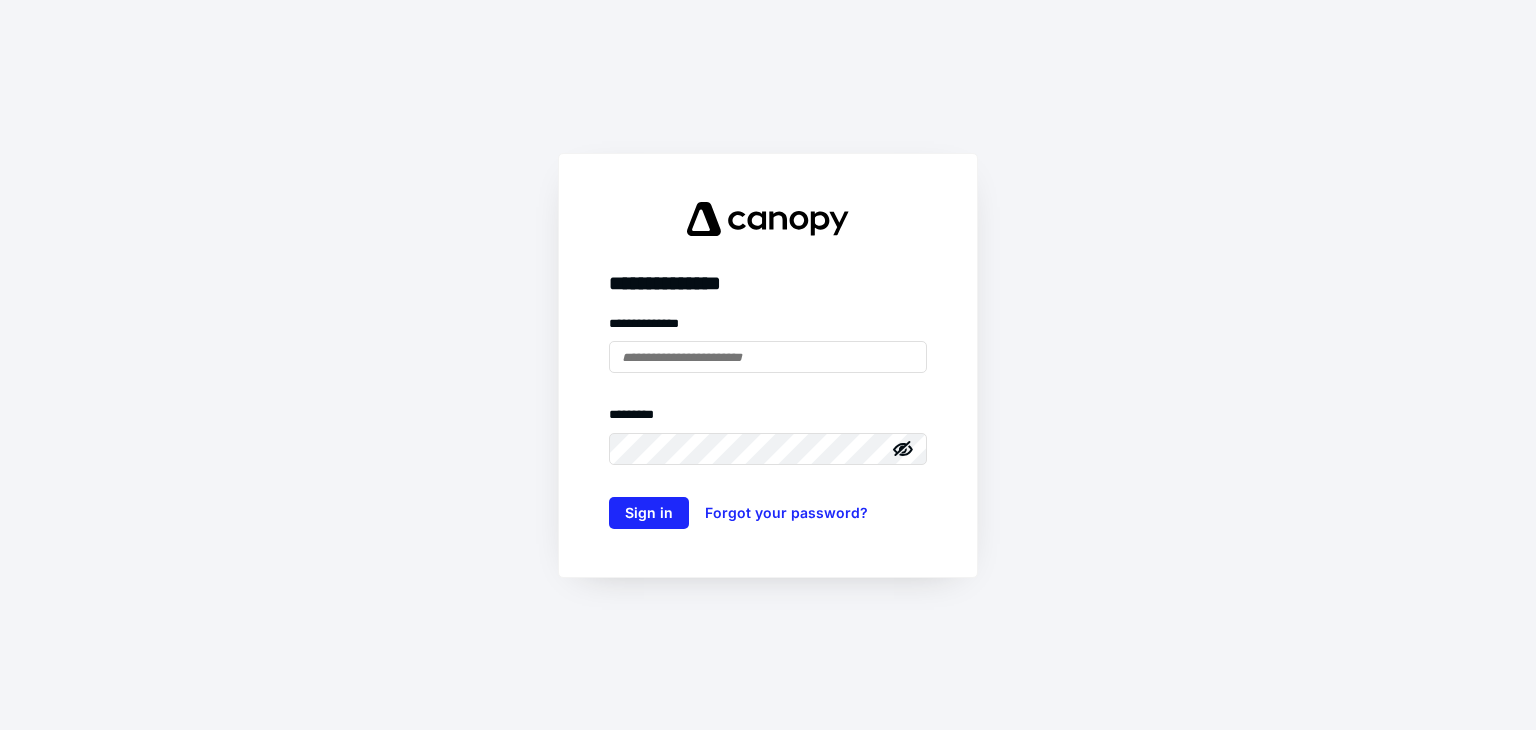 scroll, scrollTop: 0, scrollLeft: 0, axis: both 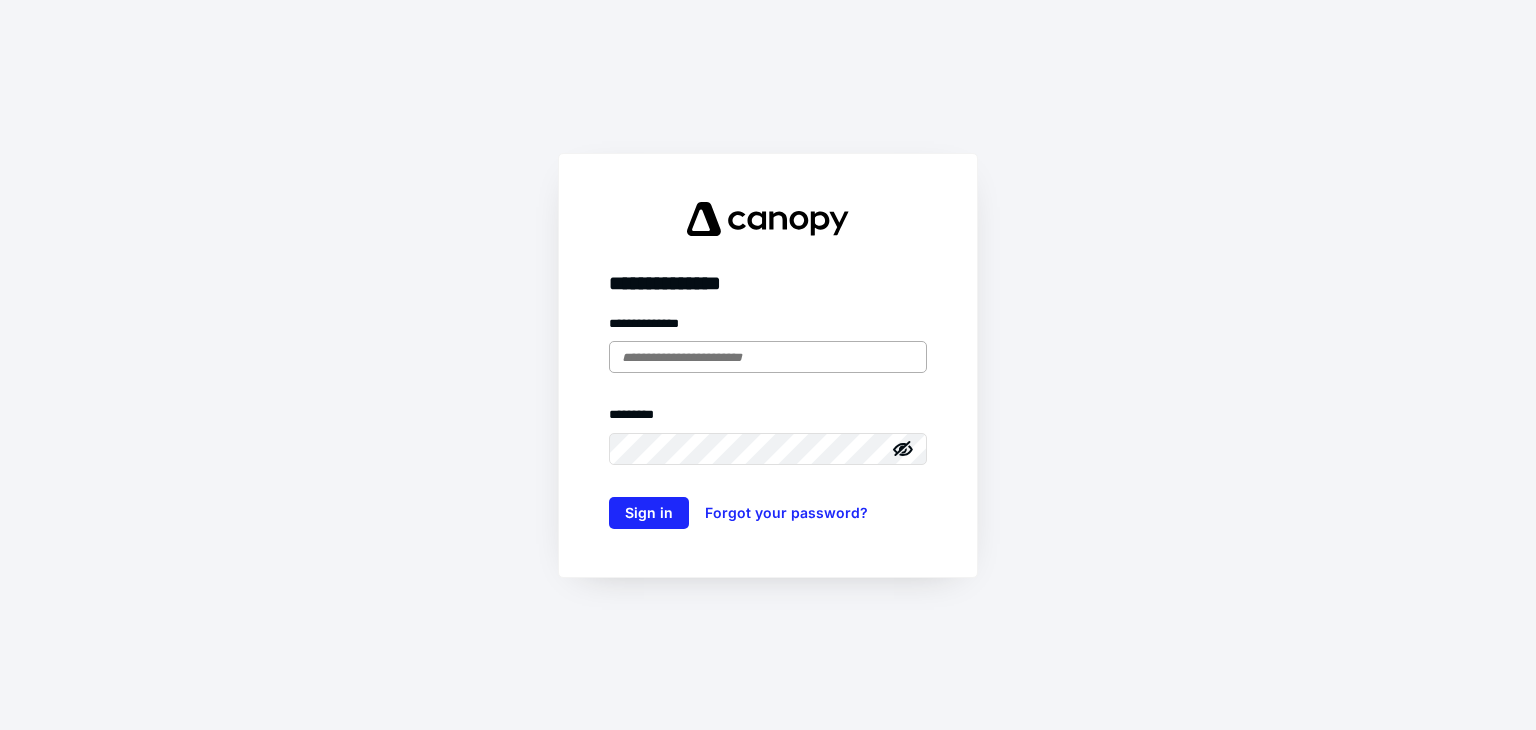 click at bounding box center [768, 357] 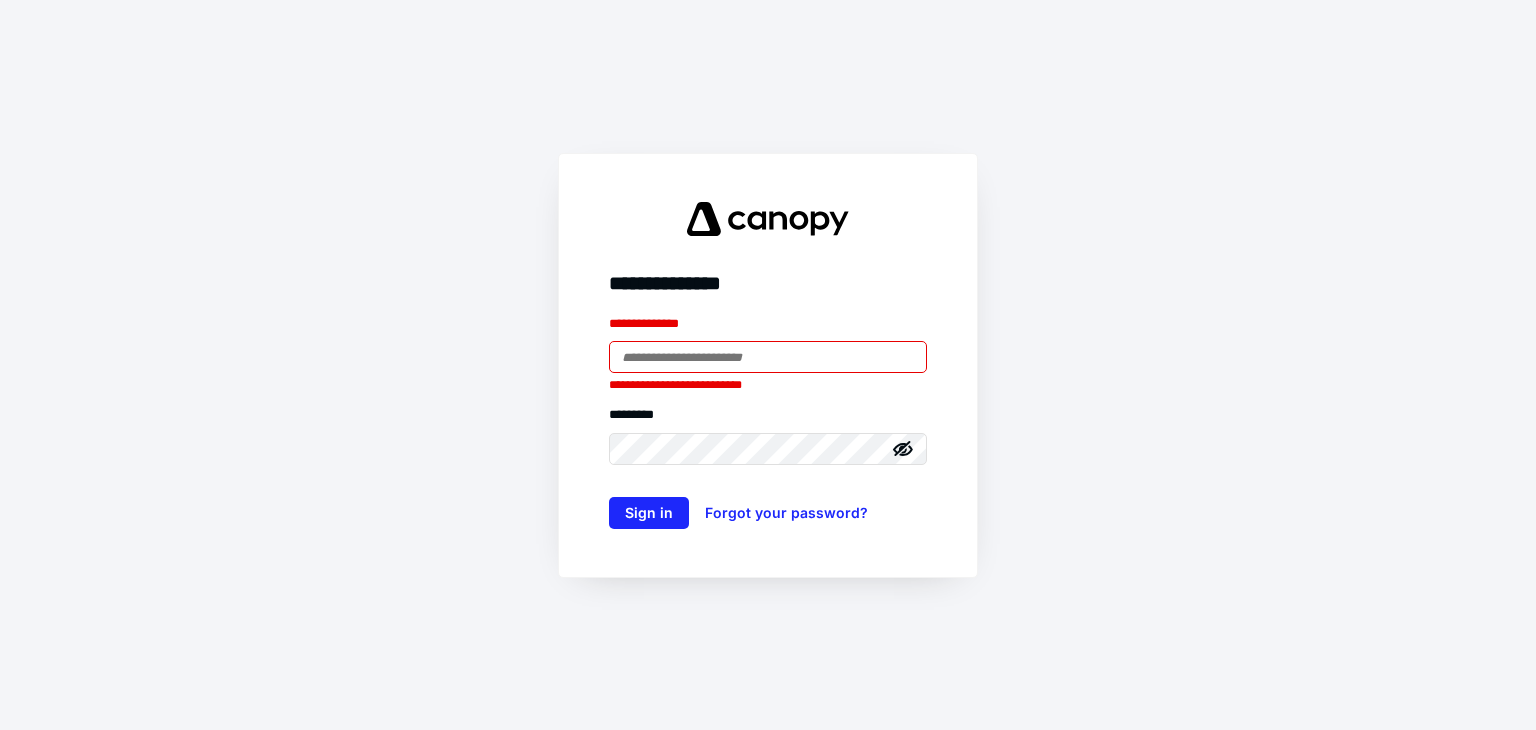type on "**********" 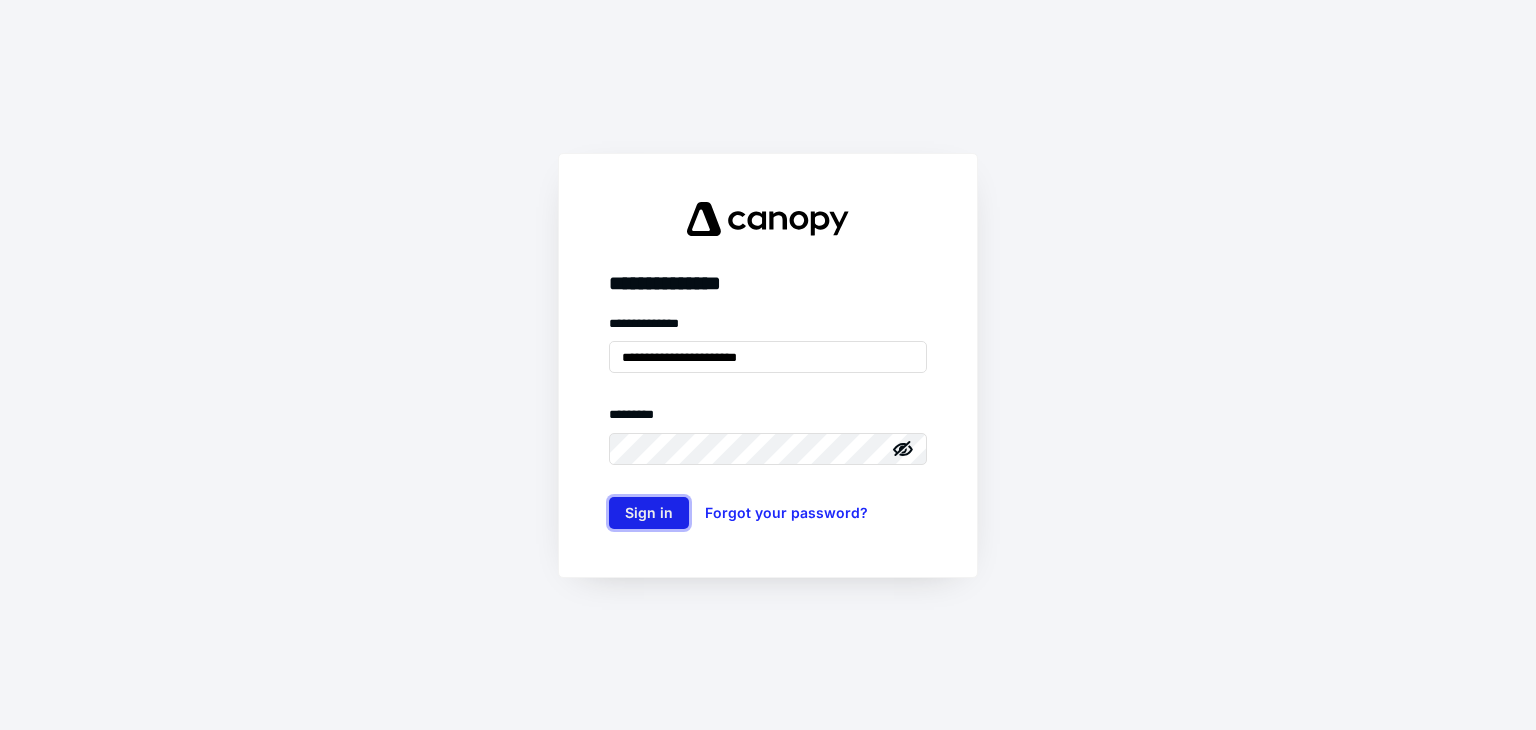 click on "Sign in" at bounding box center (649, 513) 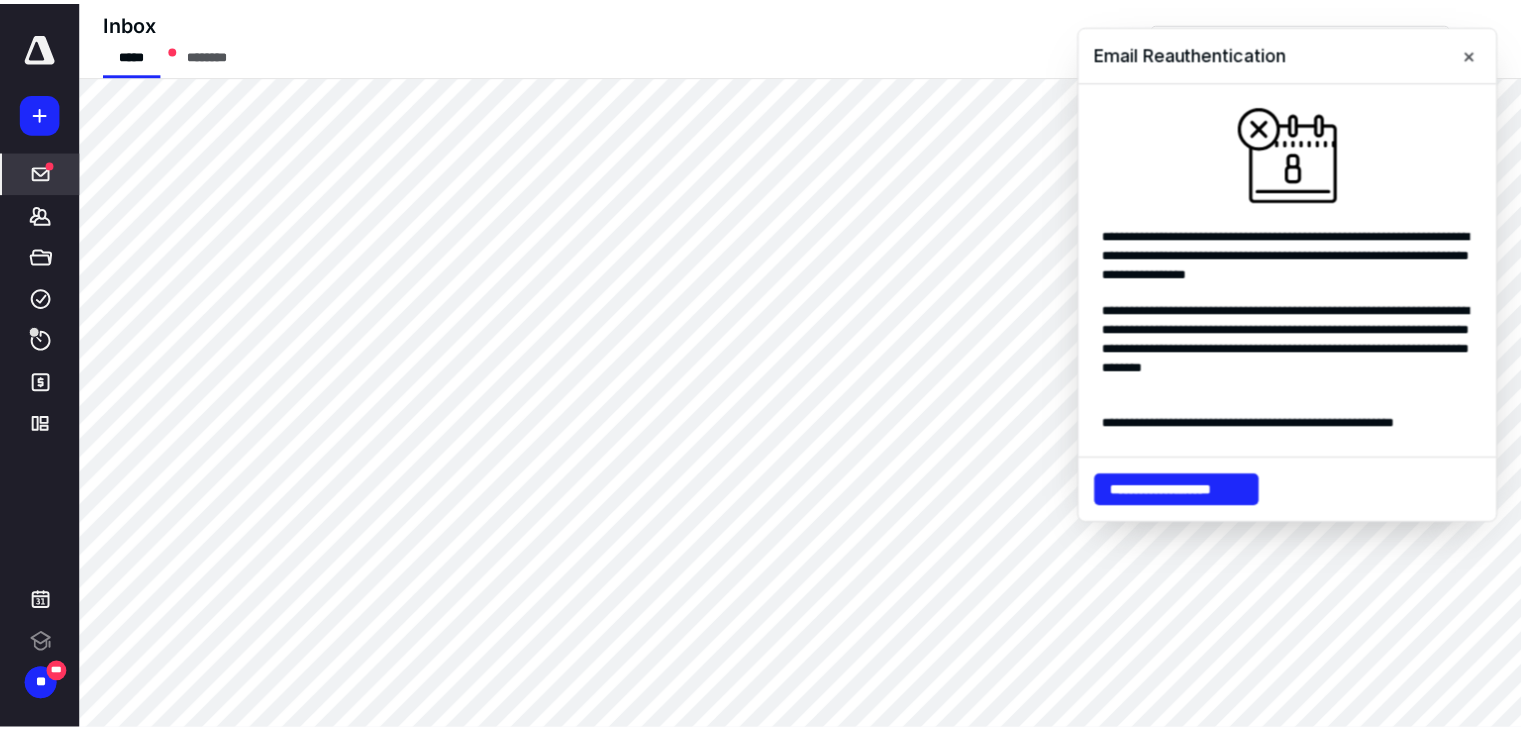 scroll, scrollTop: 0, scrollLeft: 0, axis: both 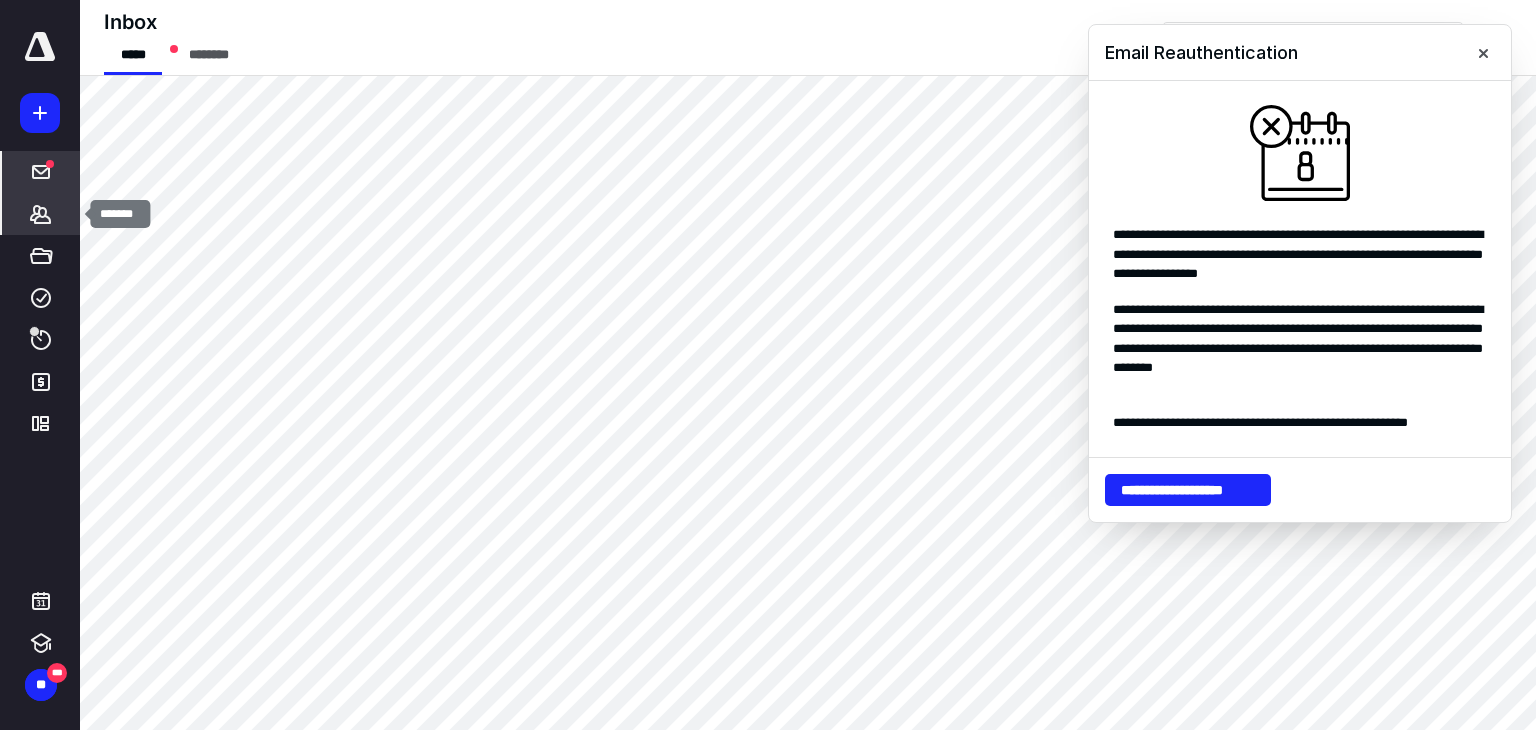 click 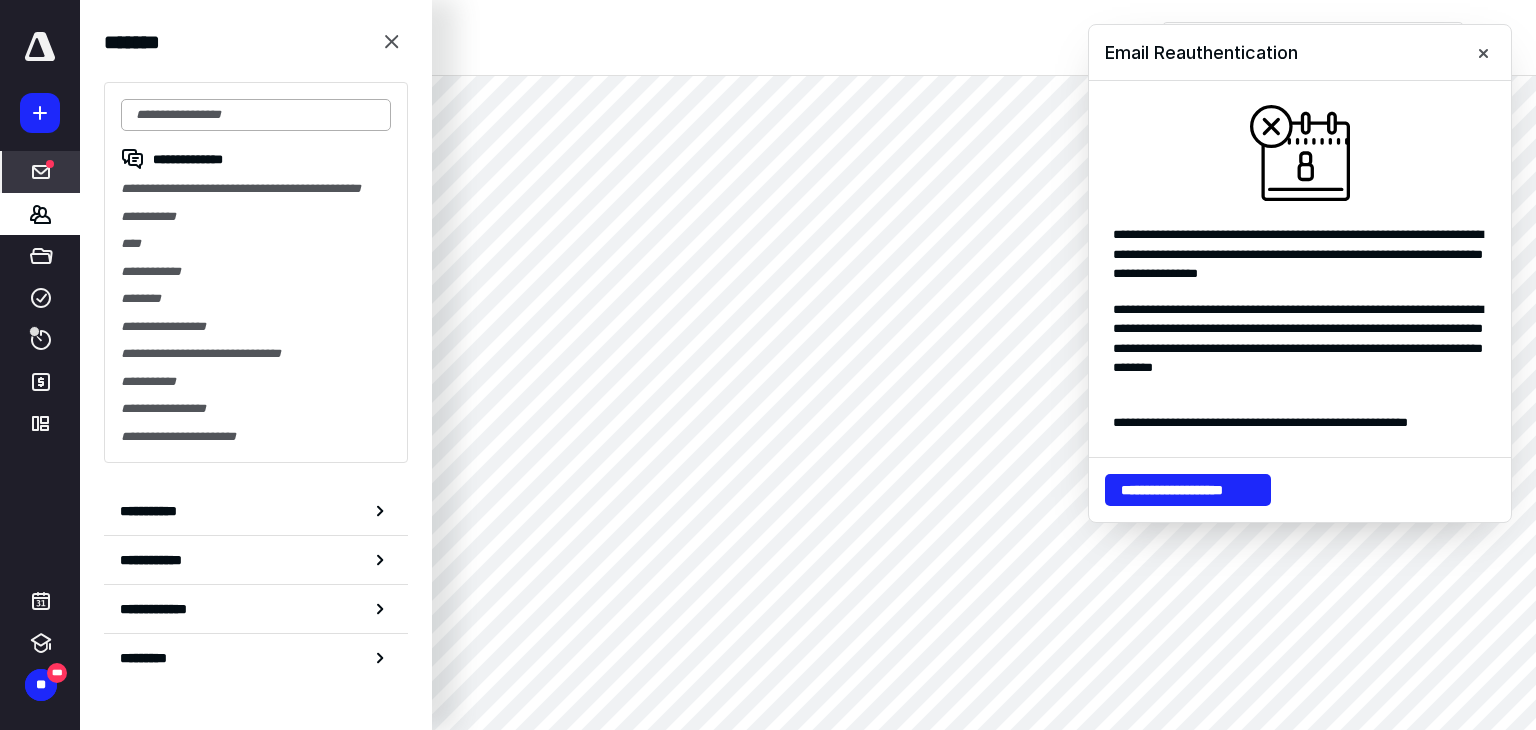 click at bounding box center (256, 115) 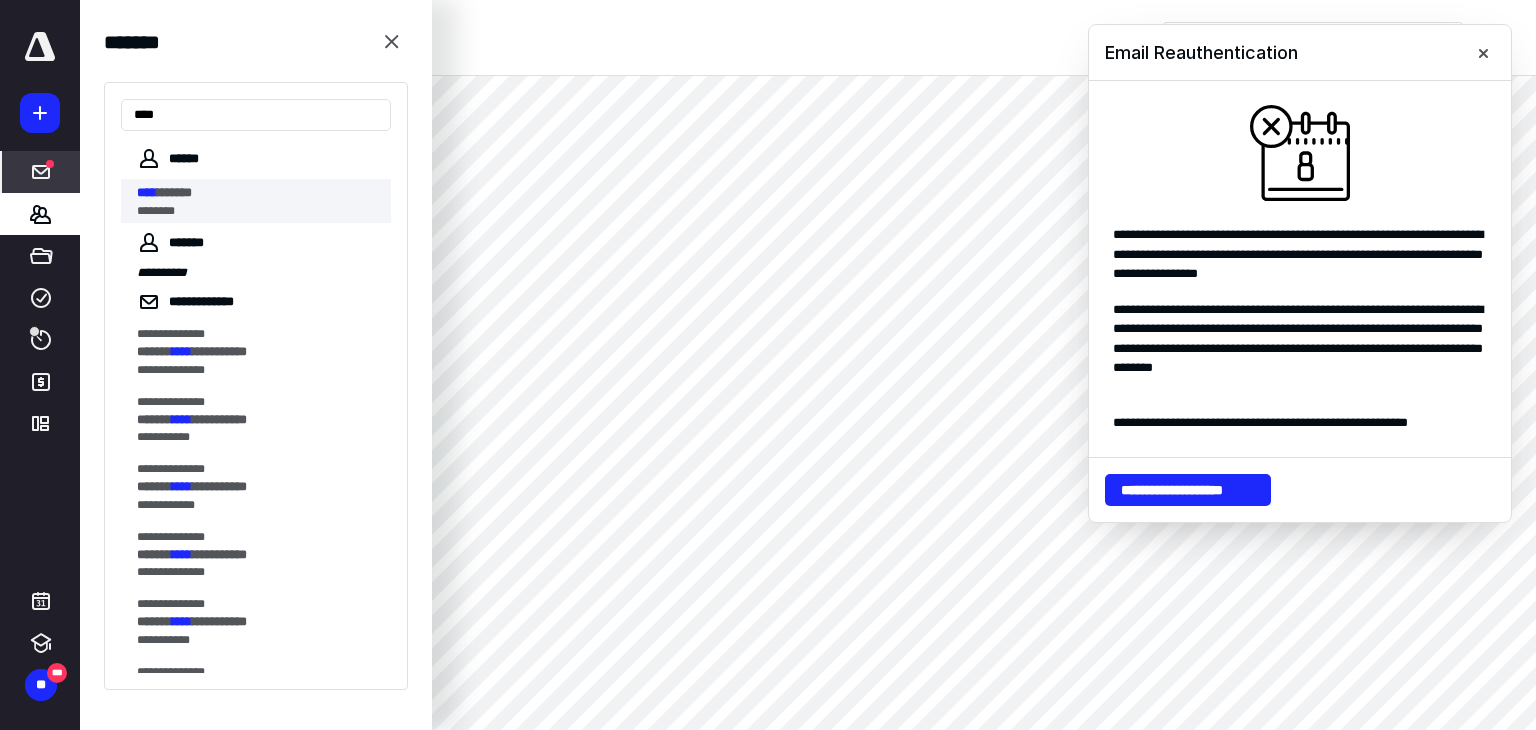 type on "****" 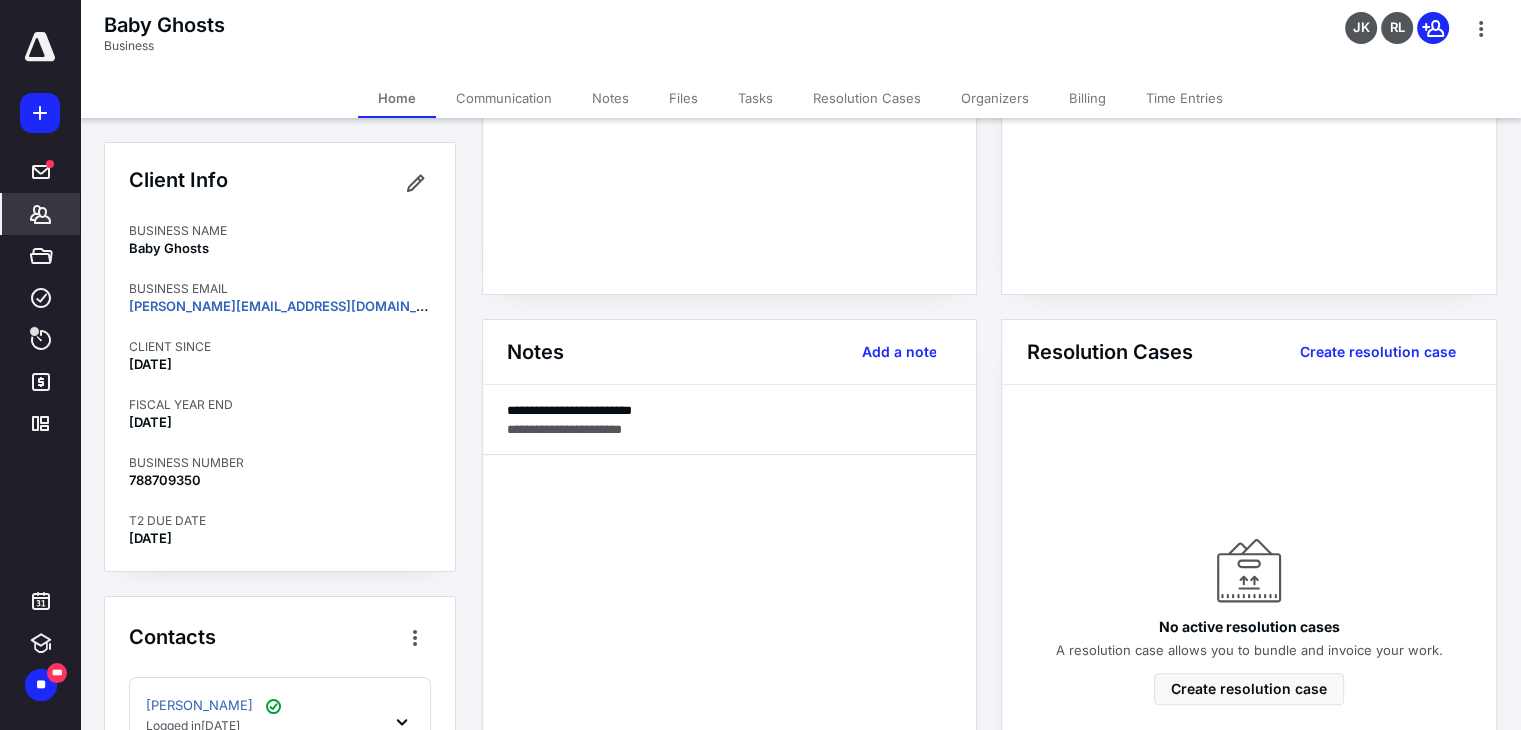 scroll, scrollTop: 348, scrollLeft: 0, axis: vertical 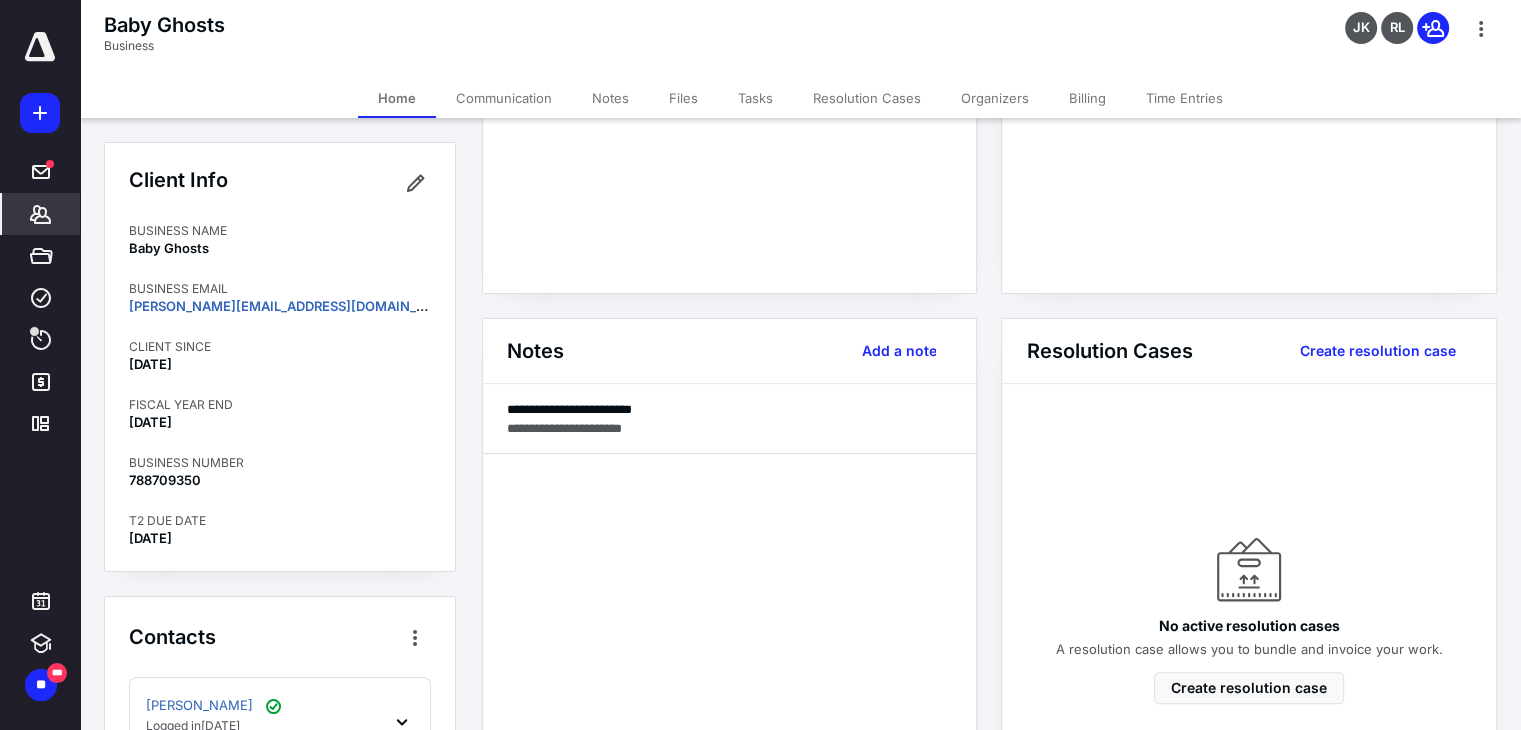 click on "**********" at bounding box center [730, 409] 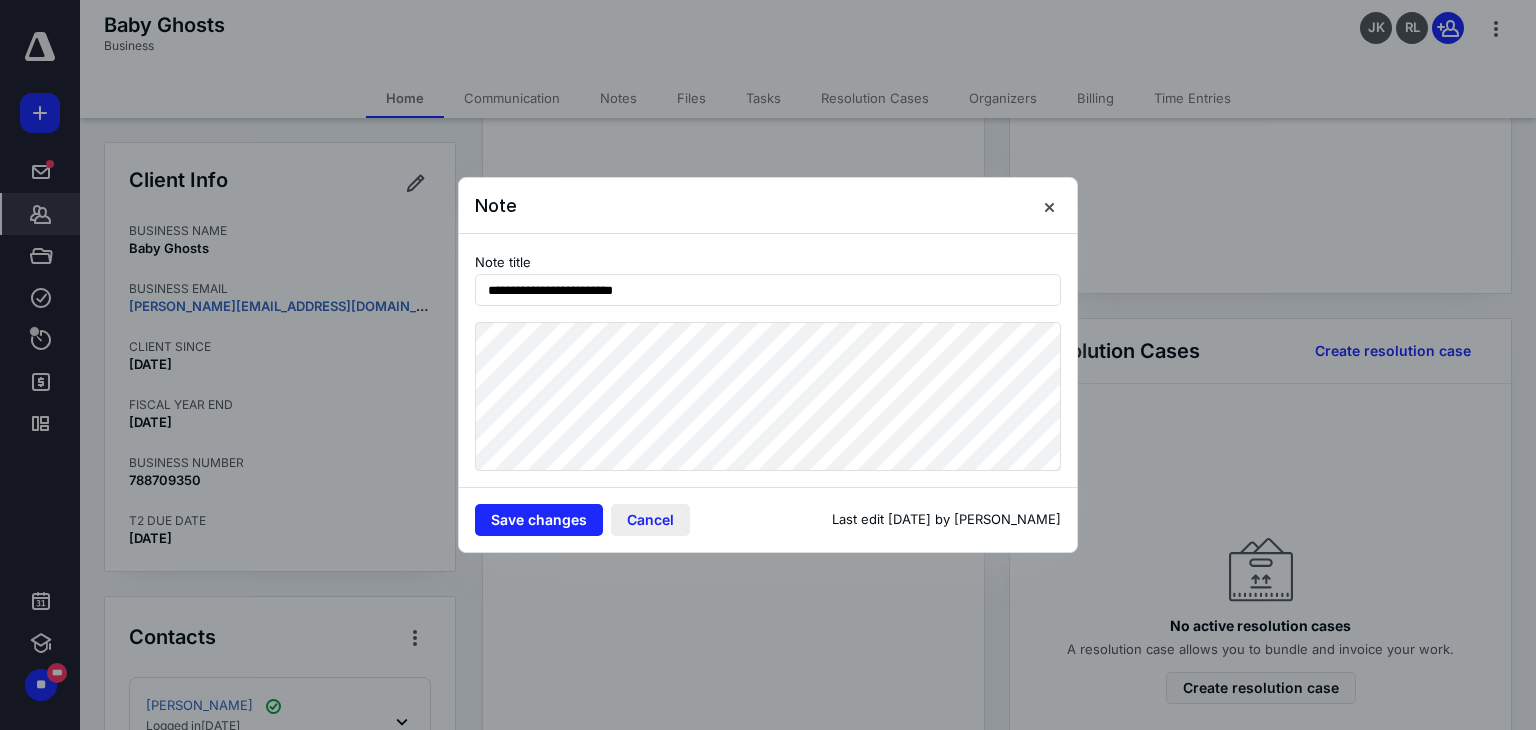 click on "Cancel" at bounding box center (650, 520) 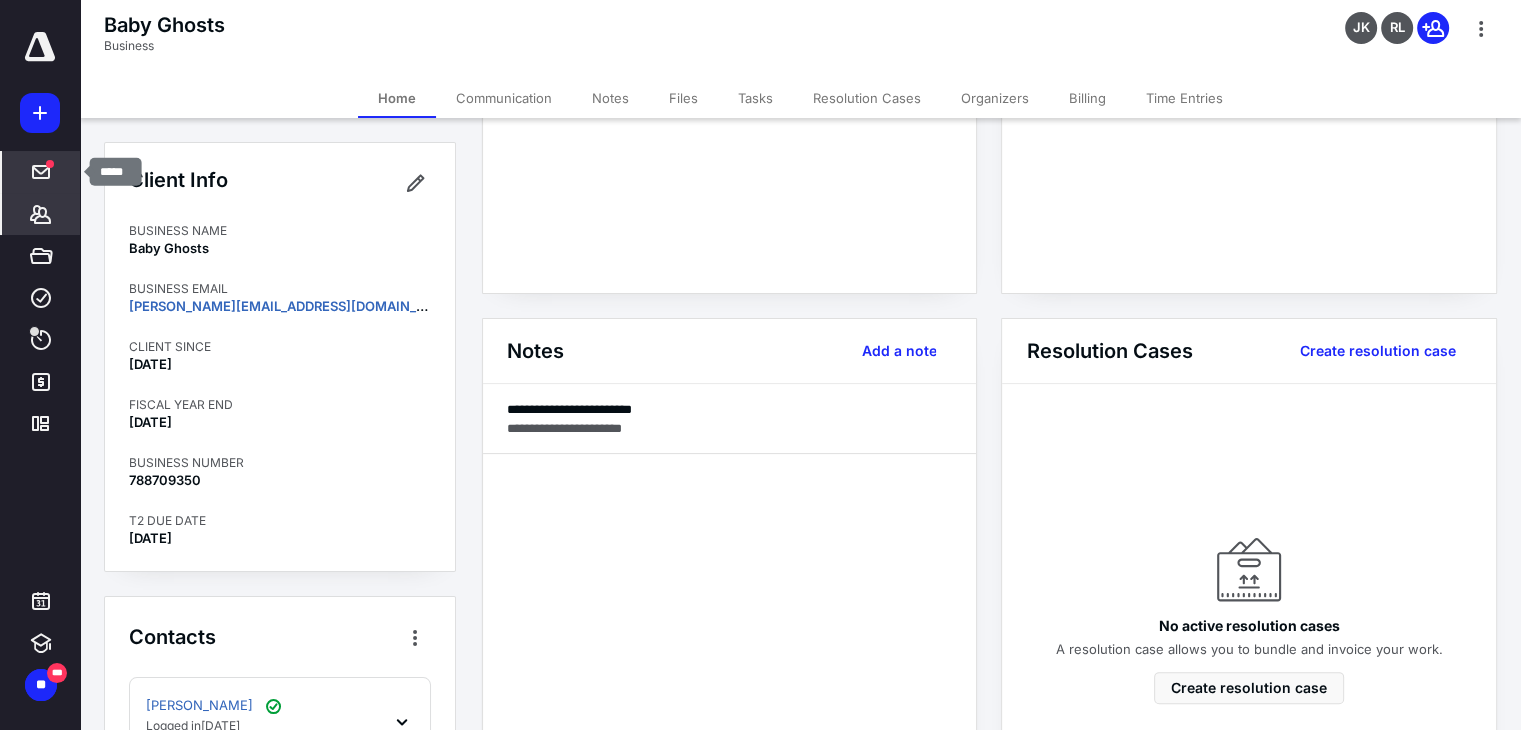 click 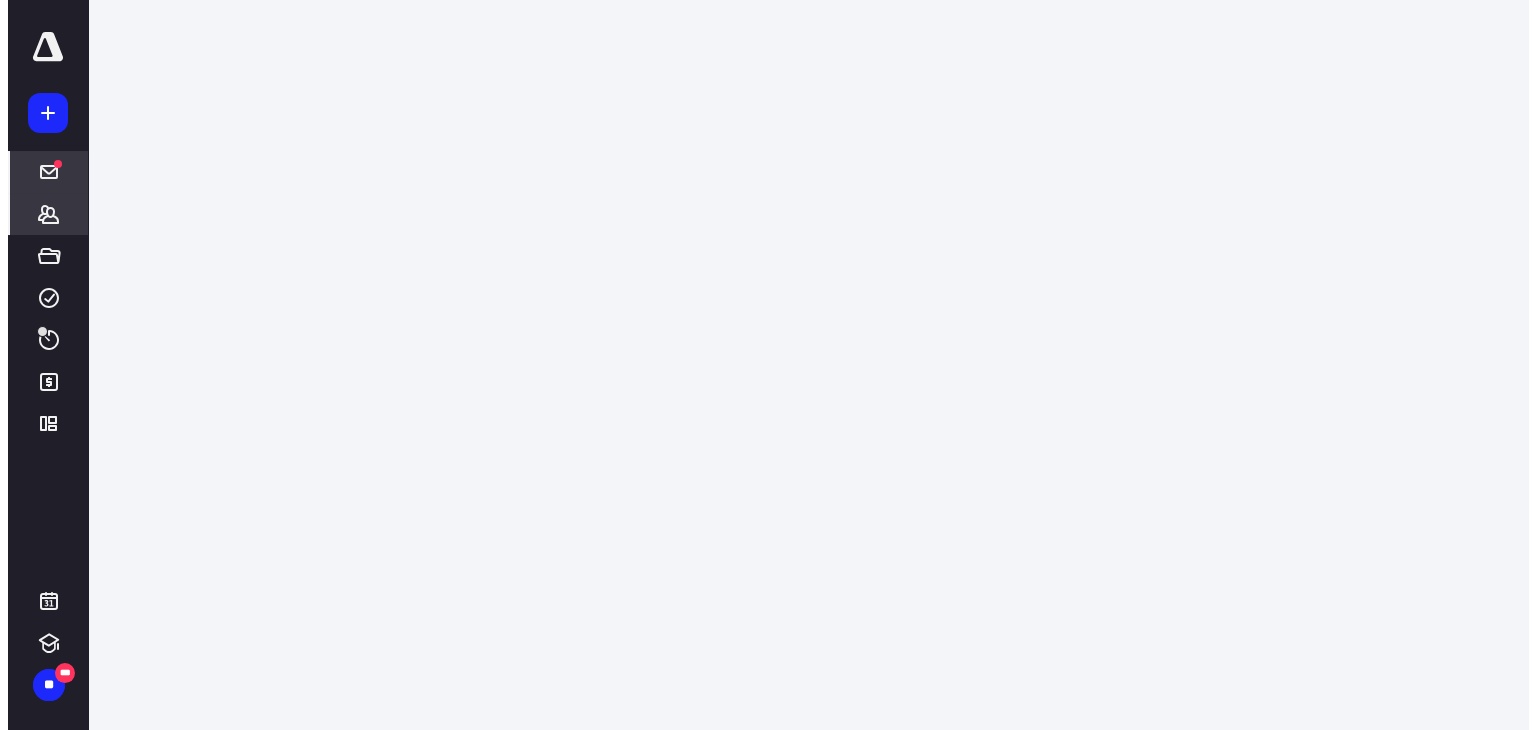 scroll, scrollTop: 0, scrollLeft: 0, axis: both 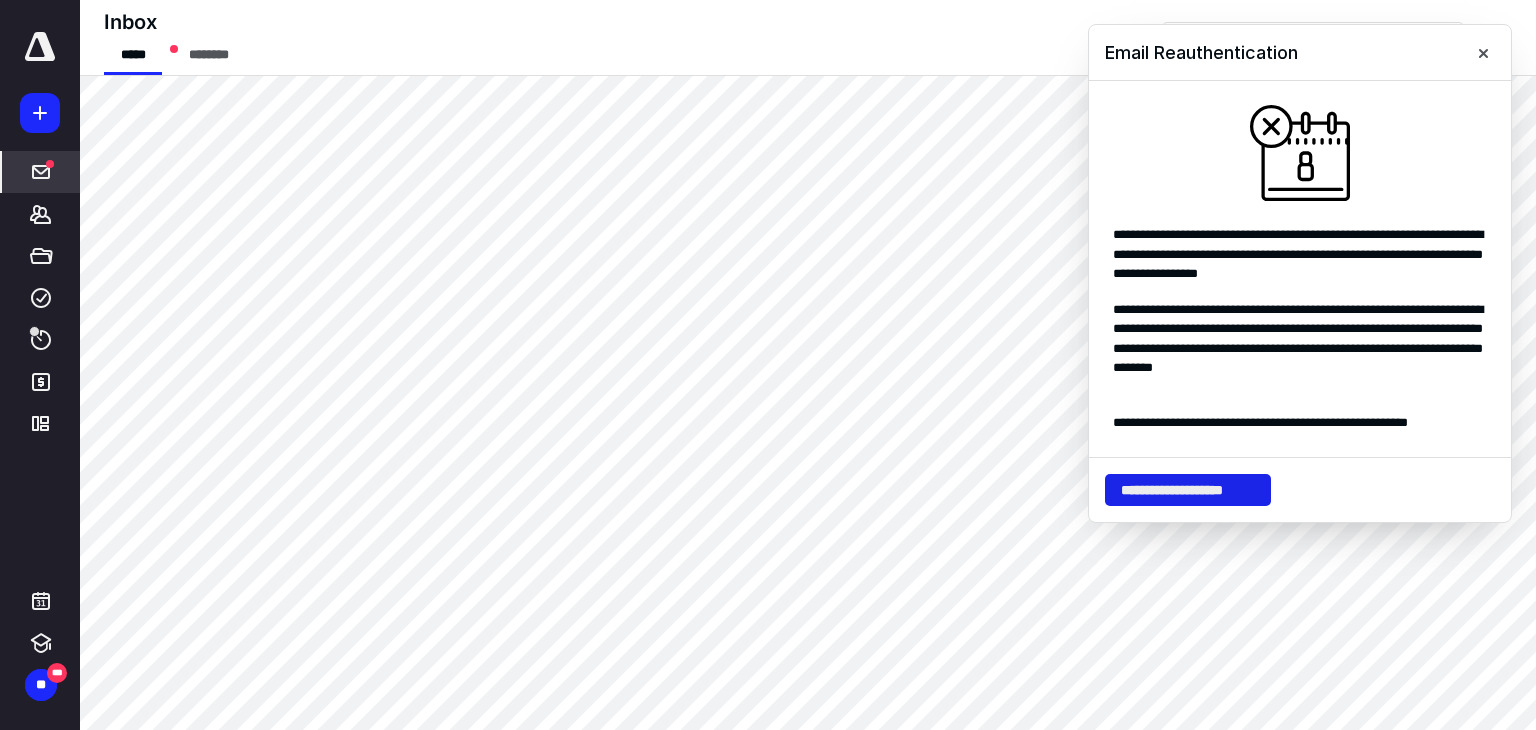 click on "**********" at bounding box center (1188, 490) 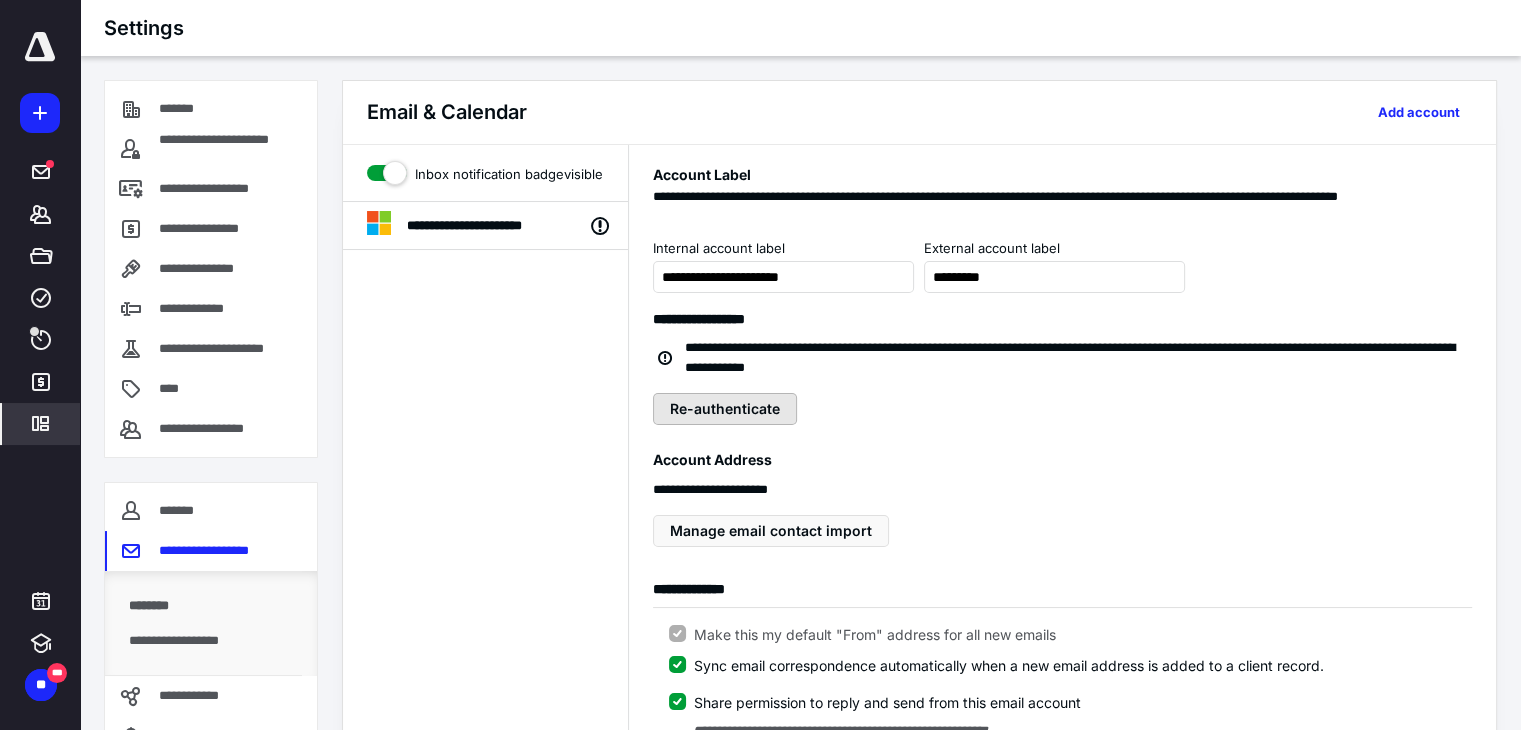 click on "Re-authenticate" at bounding box center (725, 409) 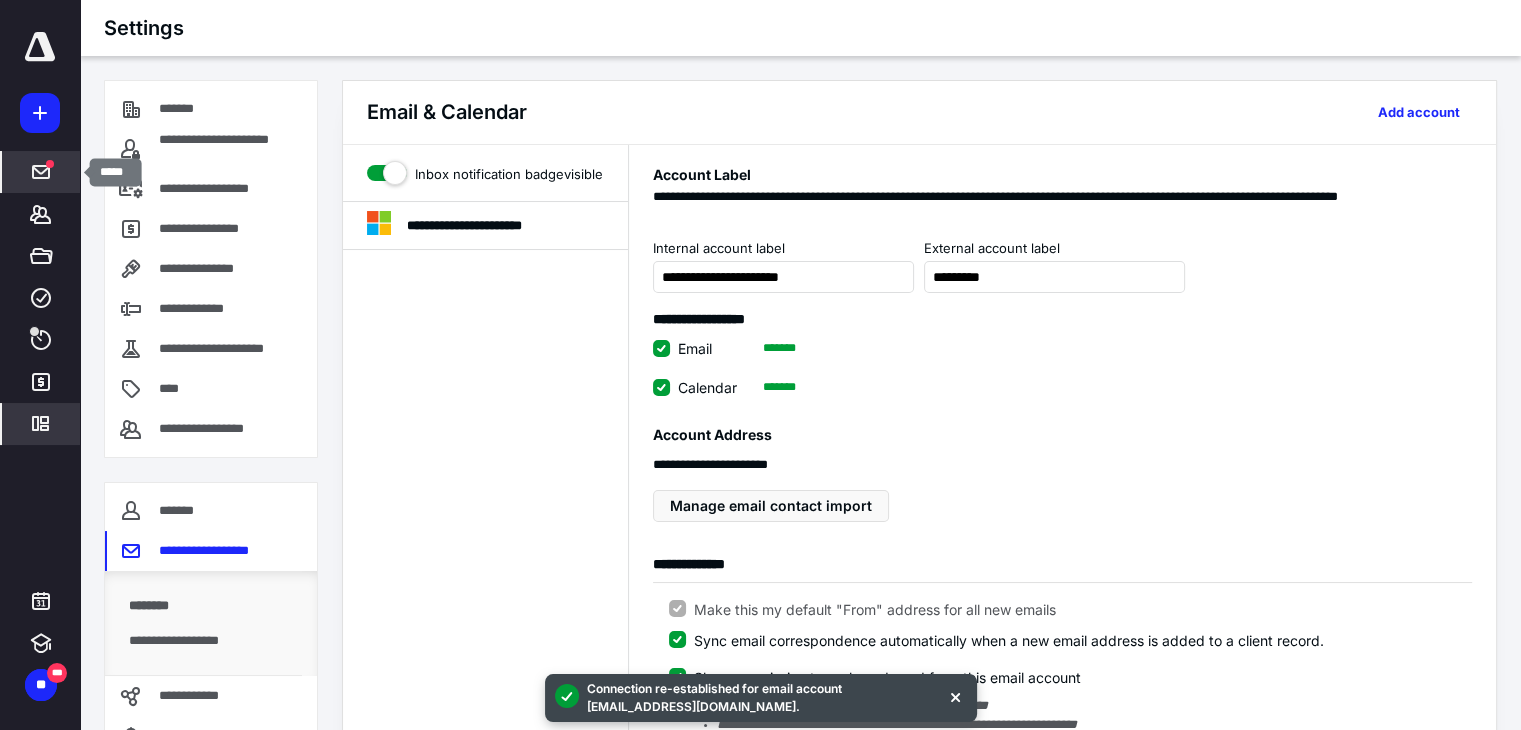 click 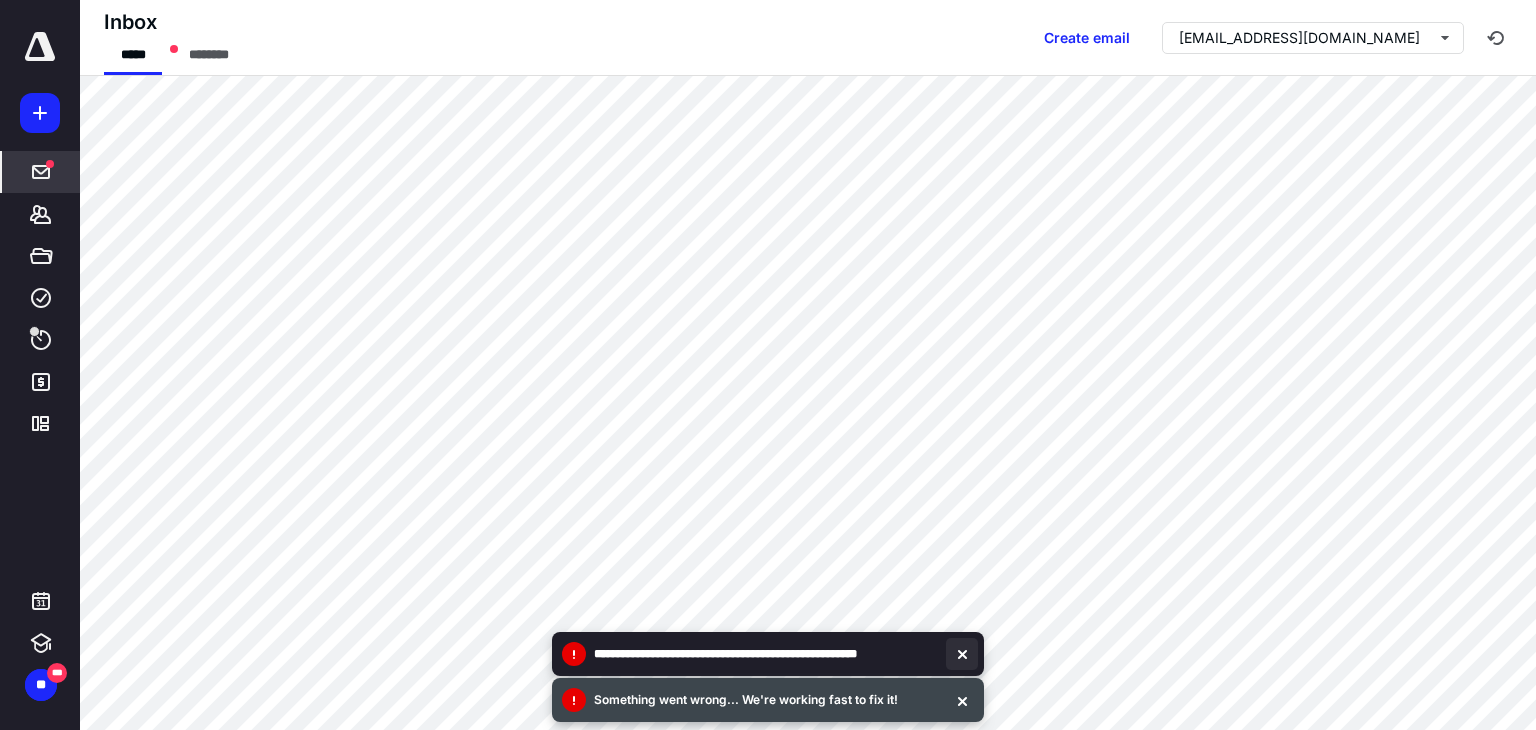 click at bounding box center [962, 654] 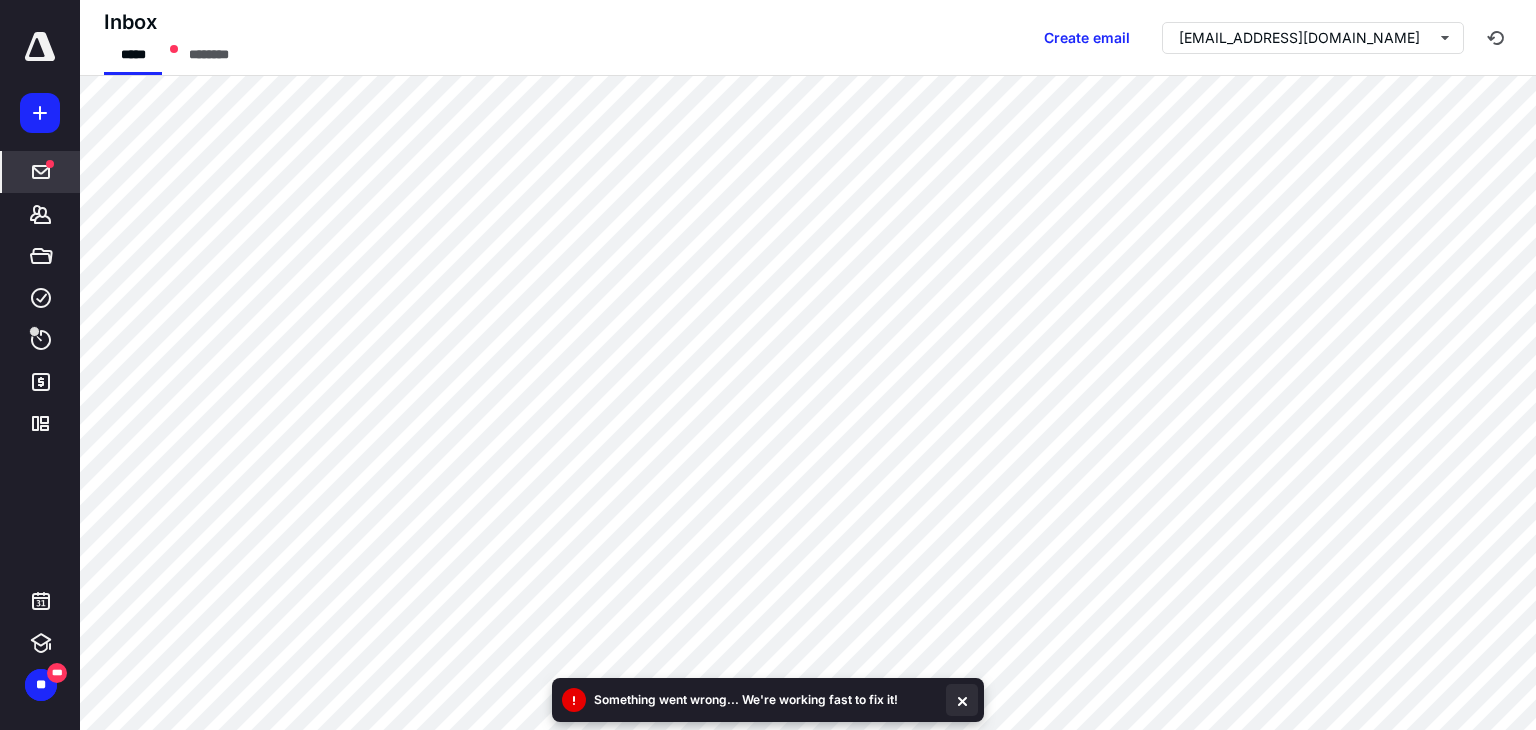click at bounding box center [962, 700] 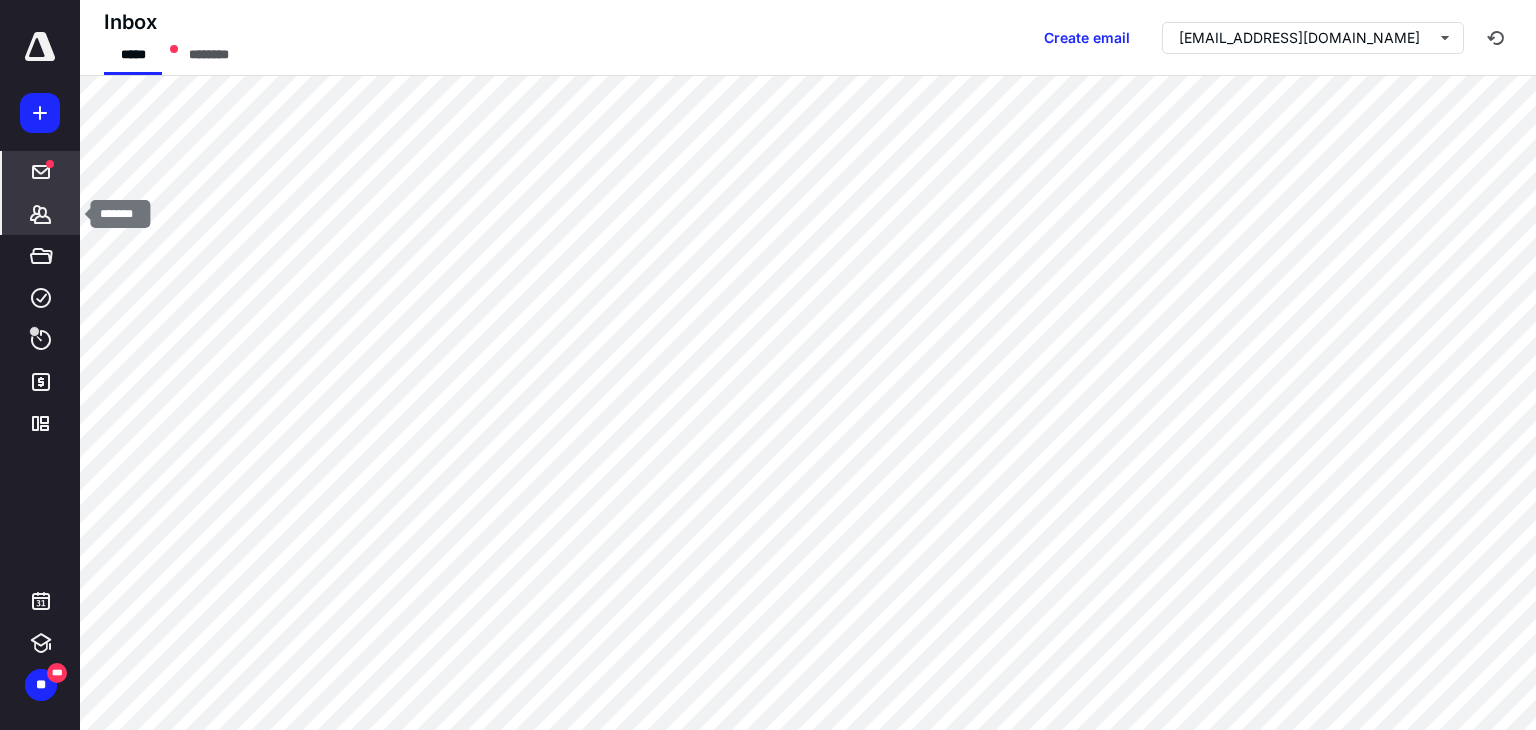 click on "*******" at bounding box center [41, 214] 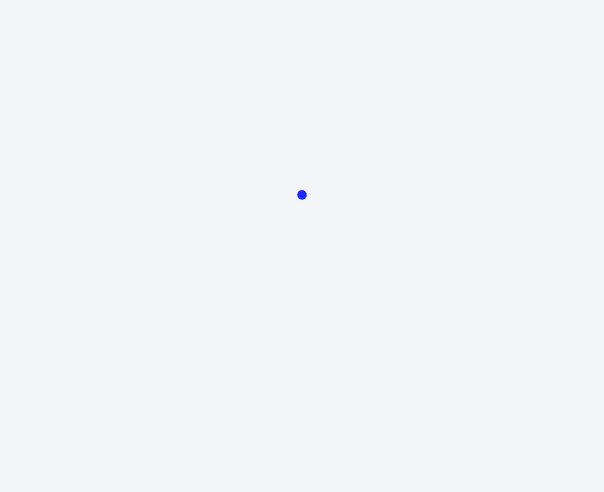 scroll, scrollTop: 0, scrollLeft: 0, axis: both 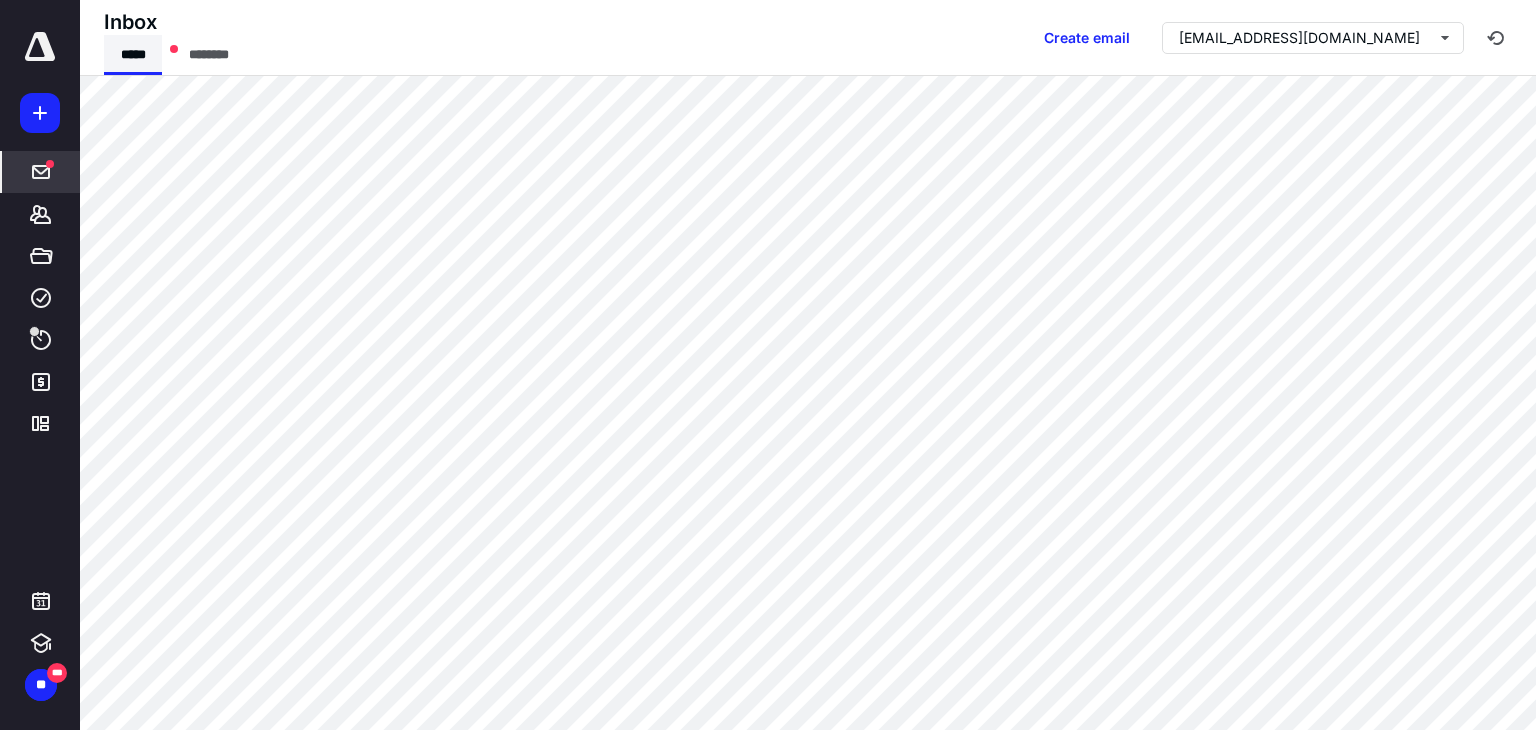 click on "*****" at bounding box center [133, 55] 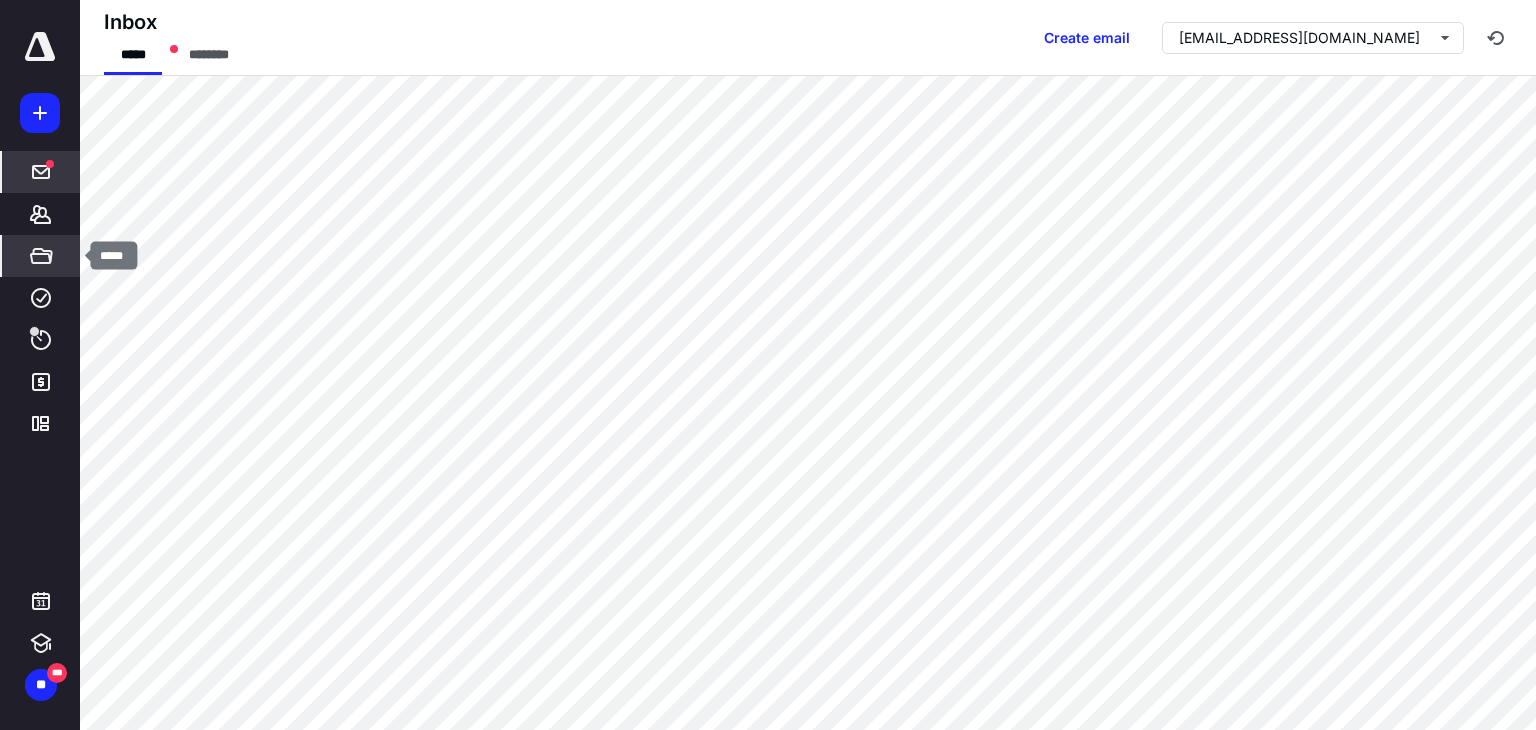 click 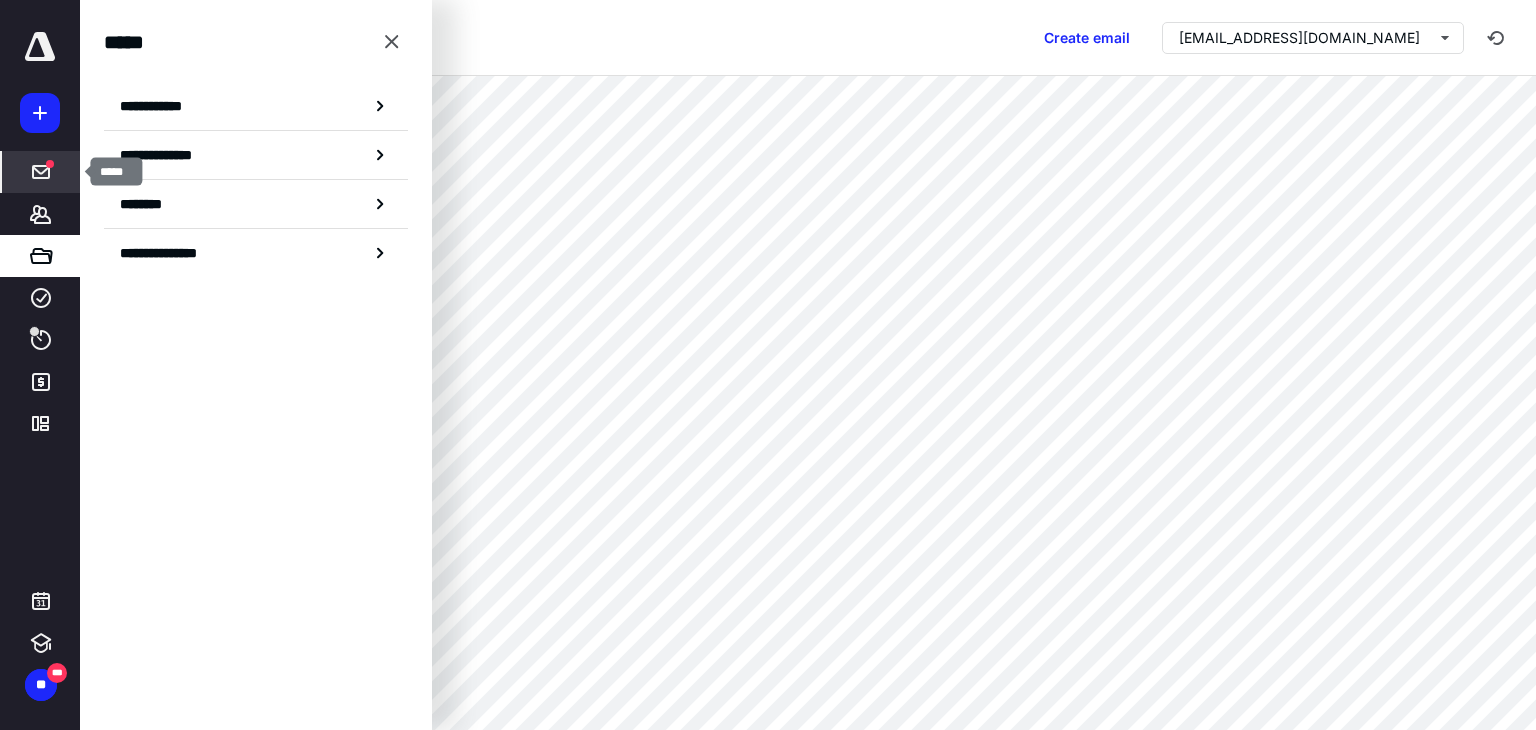 click 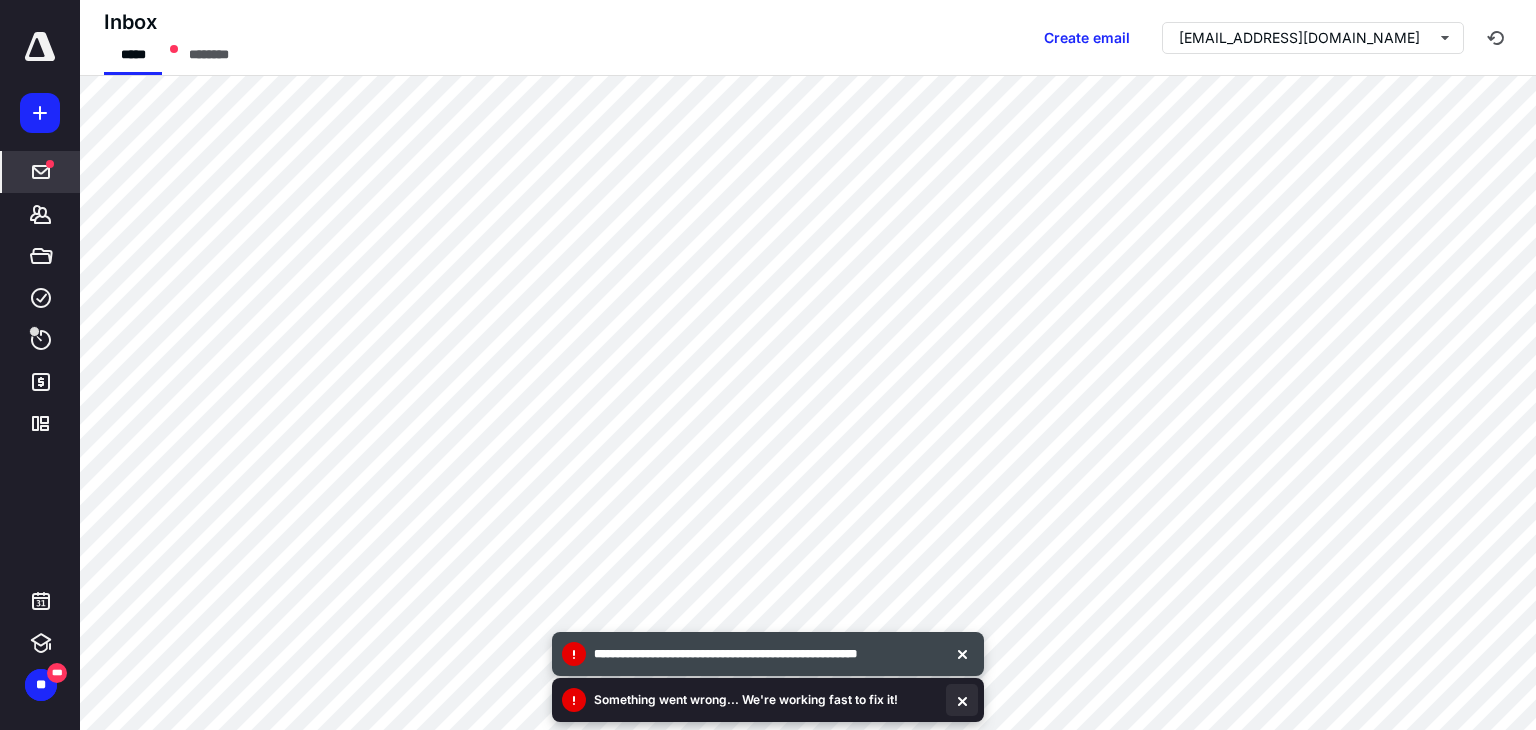 click at bounding box center (962, 700) 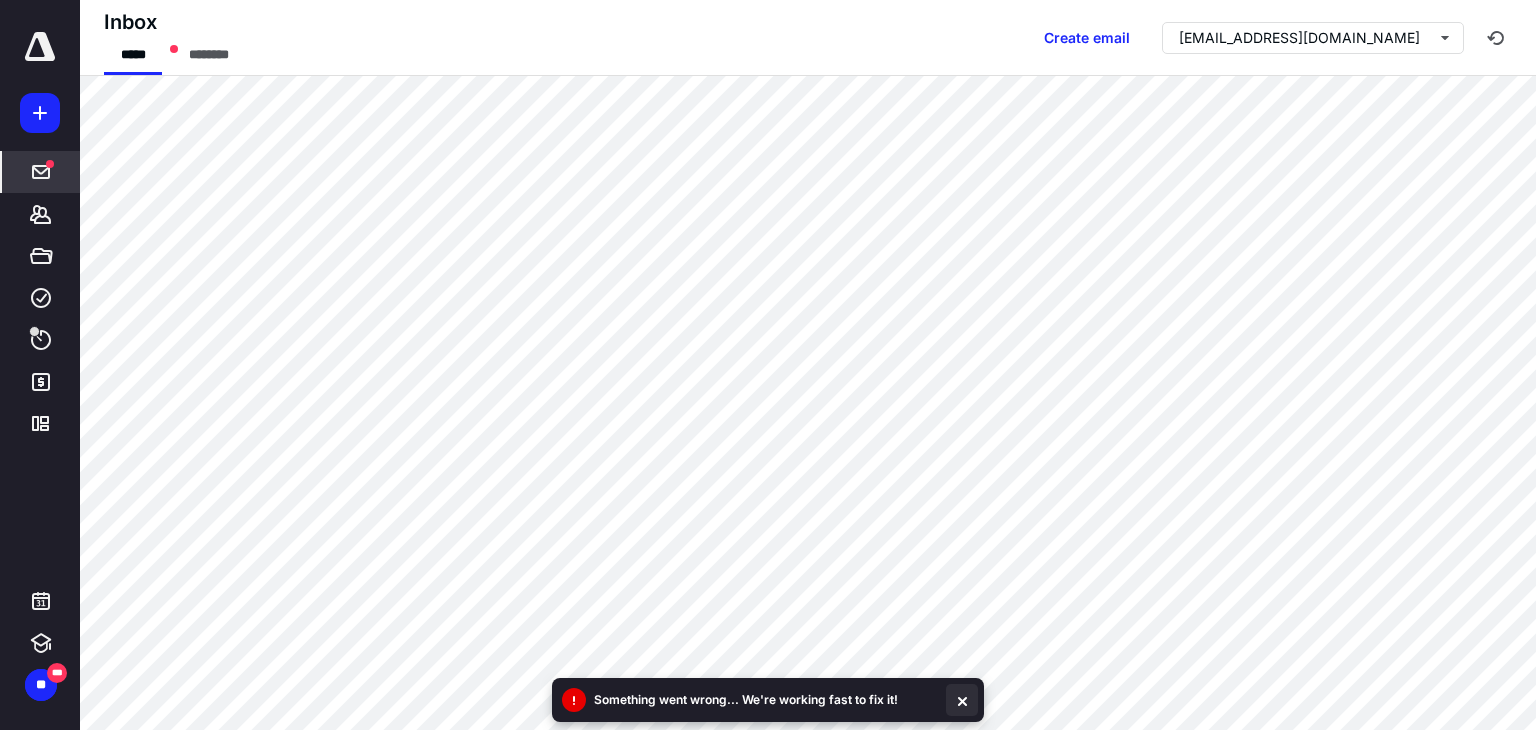 click at bounding box center (962, 700) 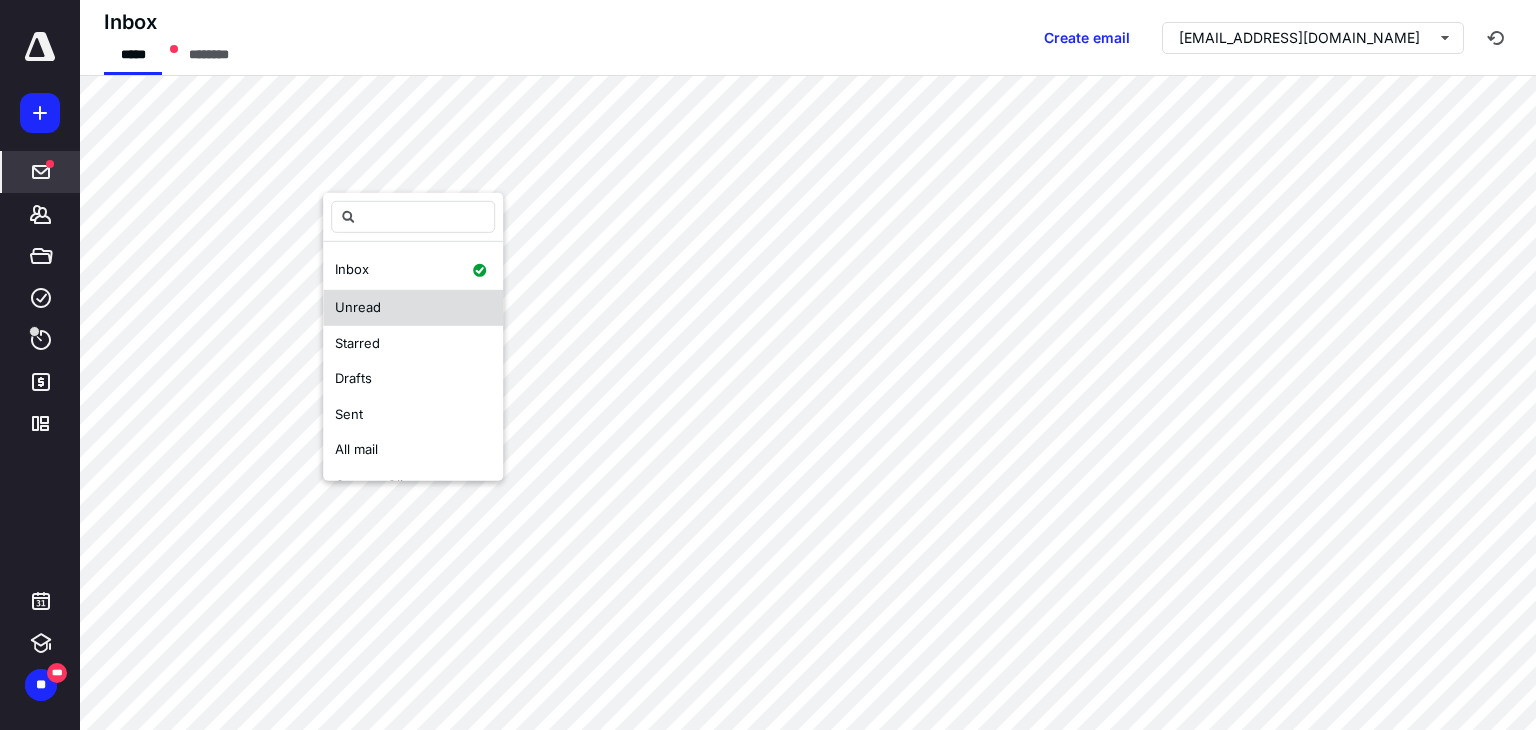 click on "Unread" at bounding box center [358, 308] 